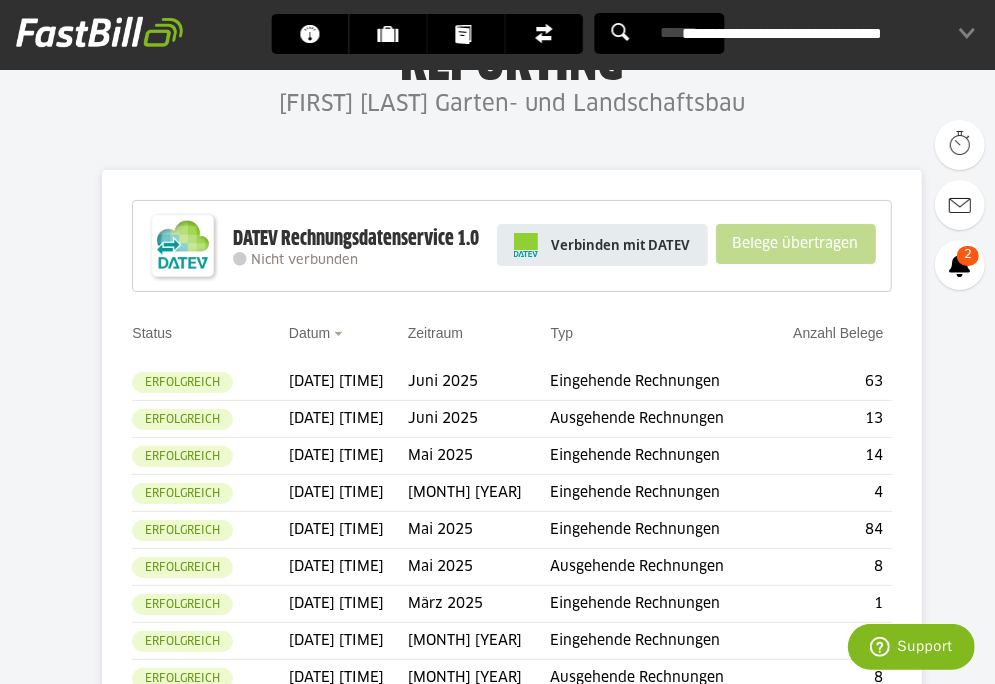 scroll, scrollTop: 108, scrollLeft: 0, axis: vertical 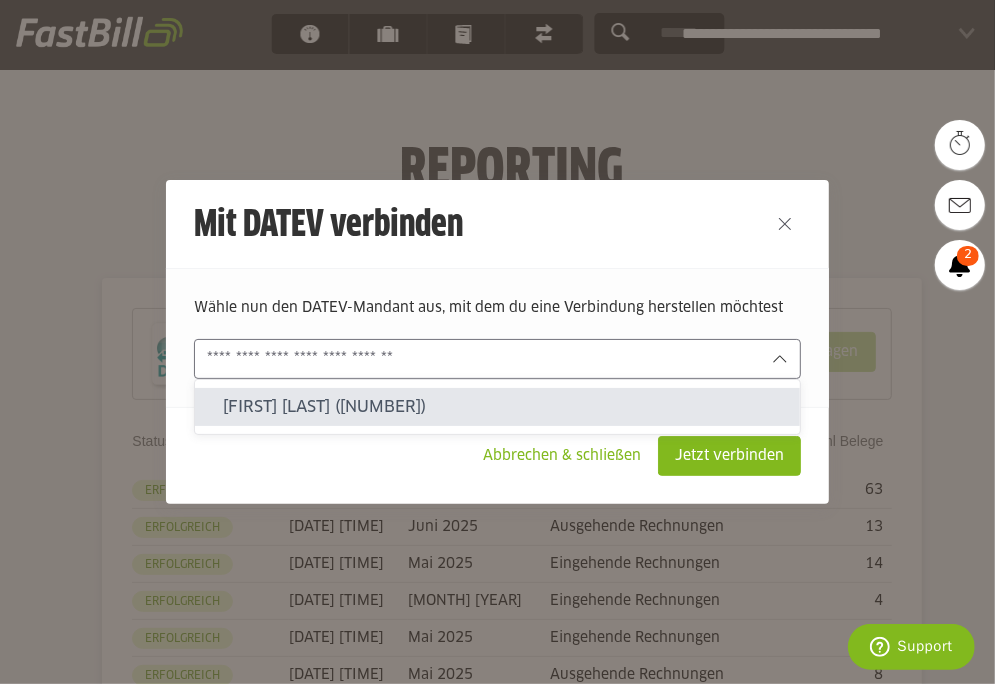 click 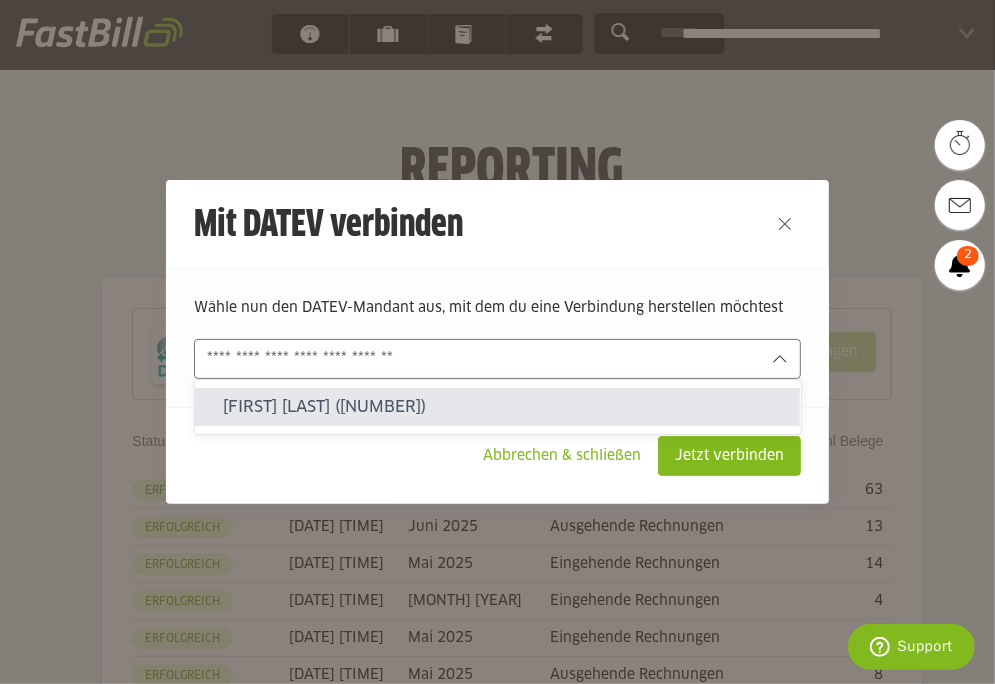 click on "Marvin Laudenklos (250898-10226)" at bounding box center [504, 407] 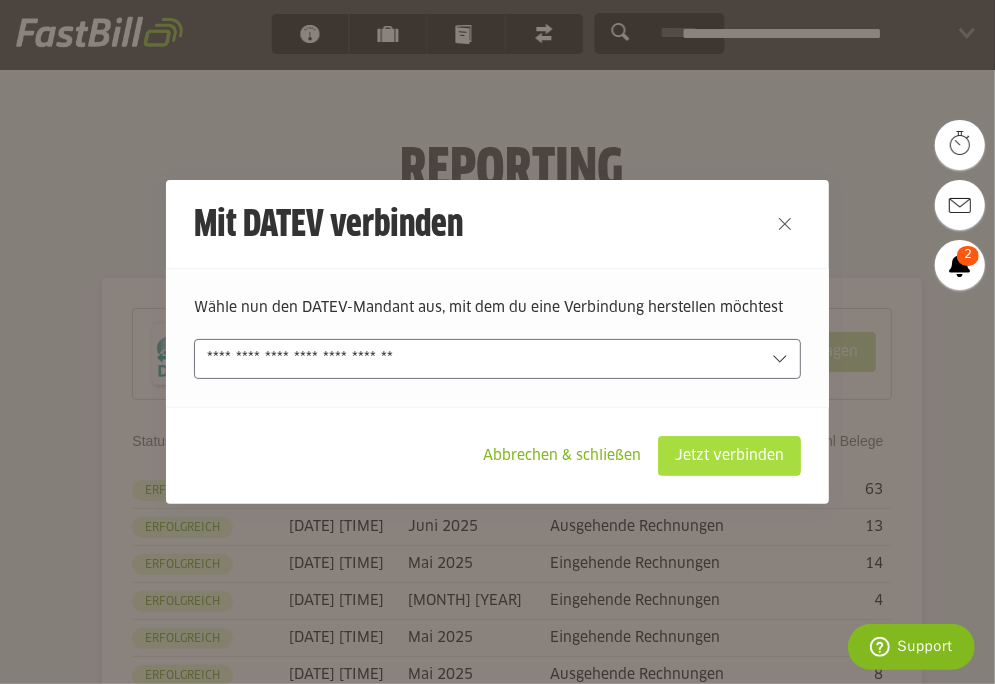 click on "Jetzt verbinden" at bounding box center [729, 456] 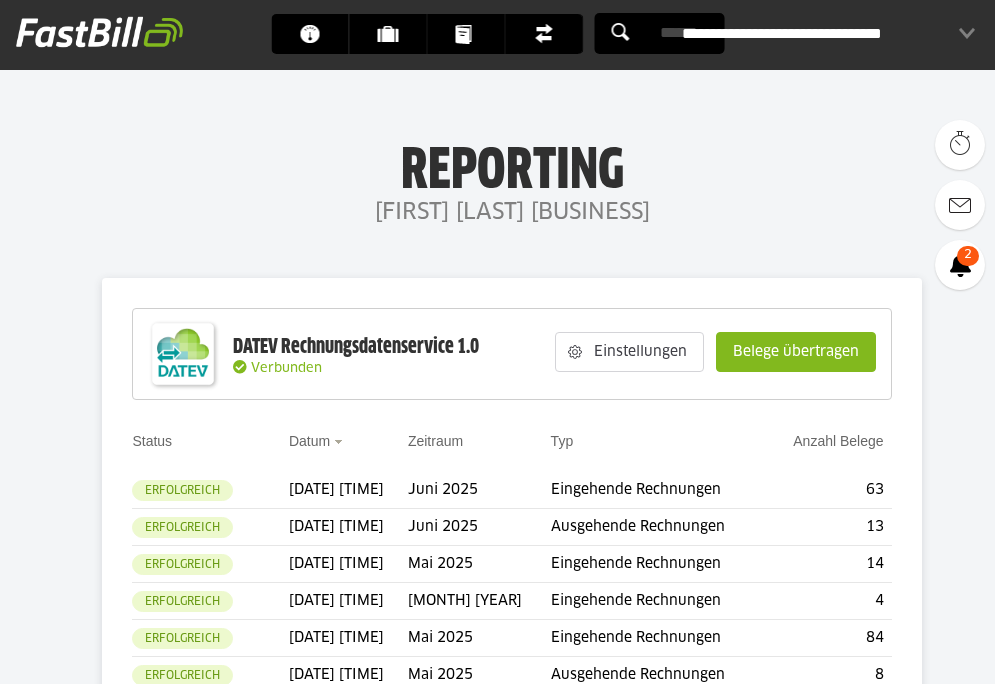 scroll, scrollTop: 0, scrollLeft: 0, axis: both 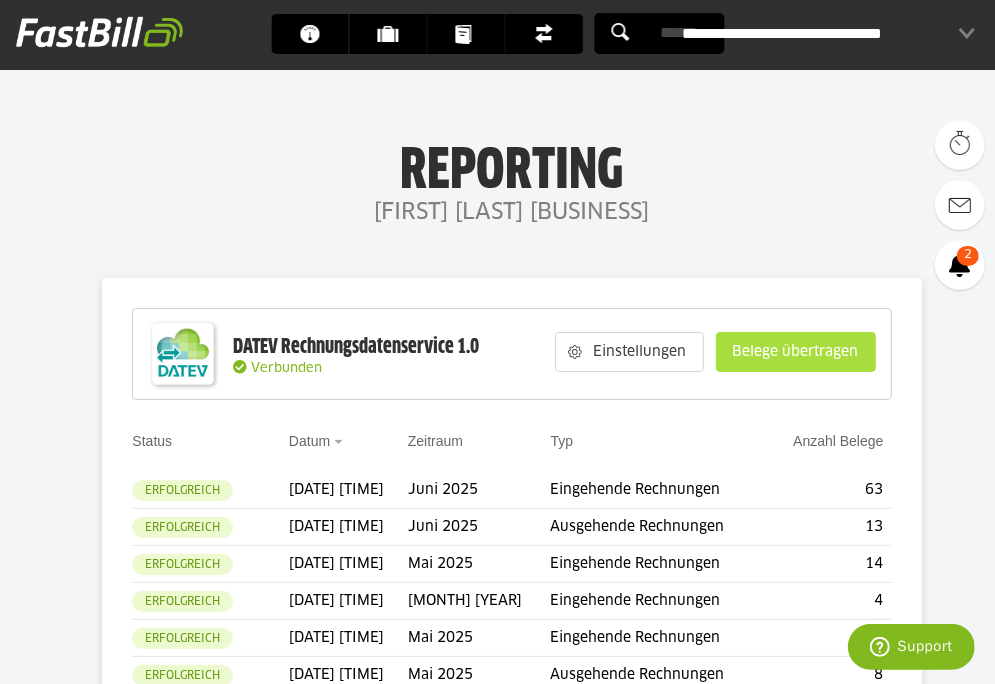 click on "Belege übertragen" at bounding box center (796, 352) 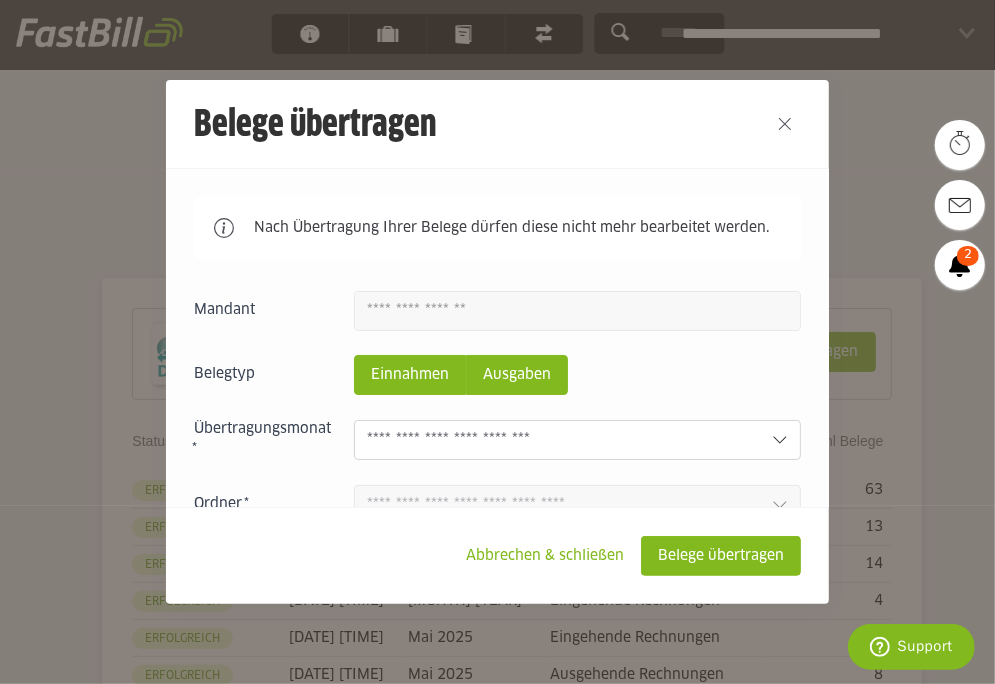 click on "Ausgaben" 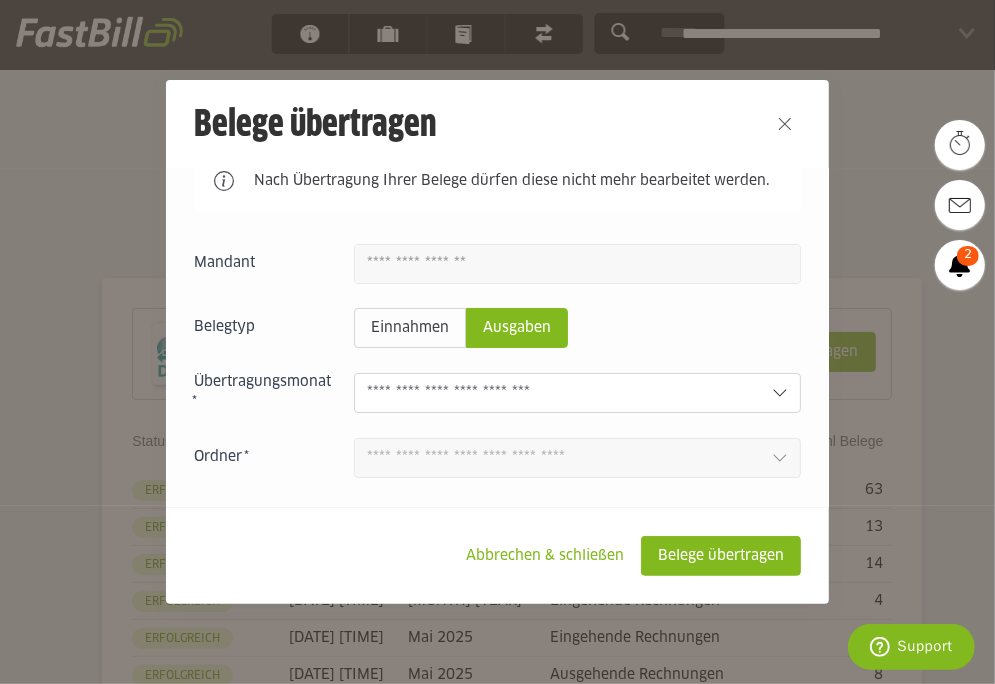 scroll, scrollTop: 86, scrollLeft: 0, axis: vertical 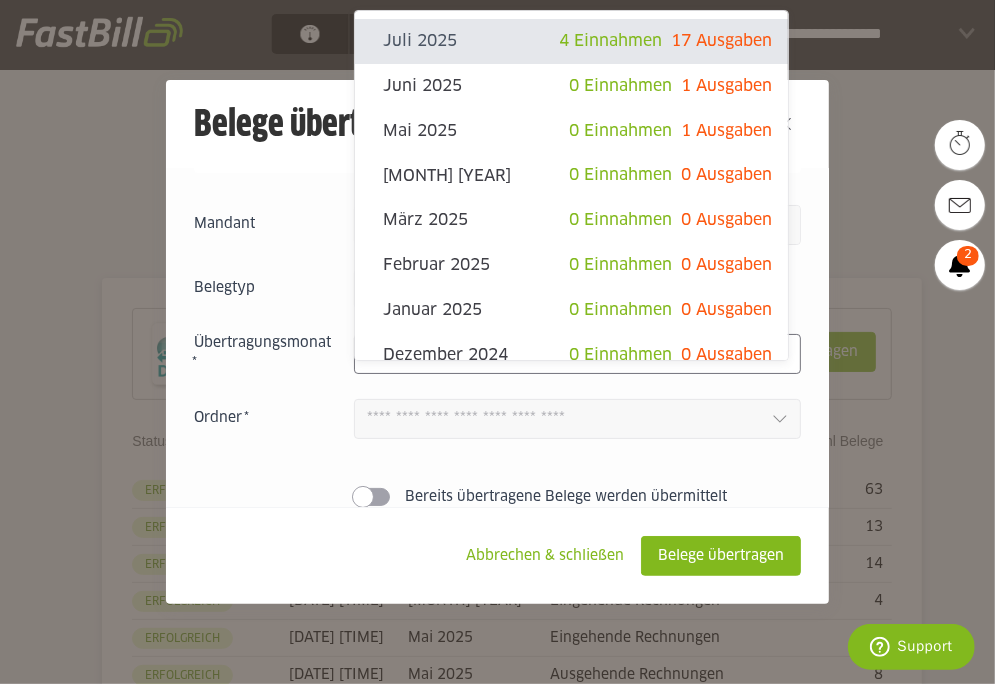 click 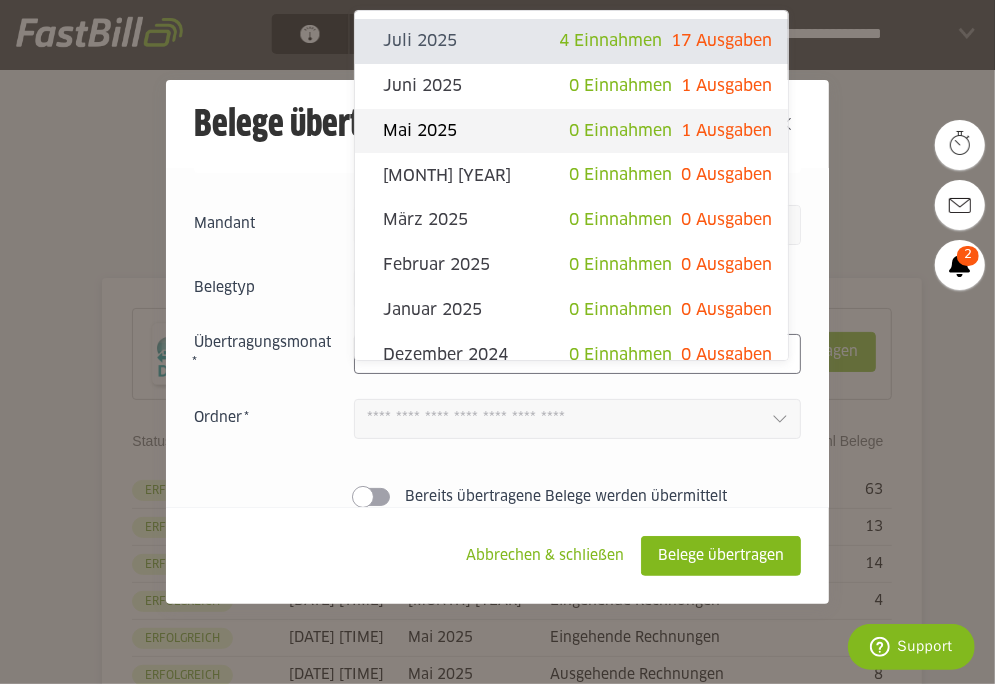 click on "1 Ausgaben" 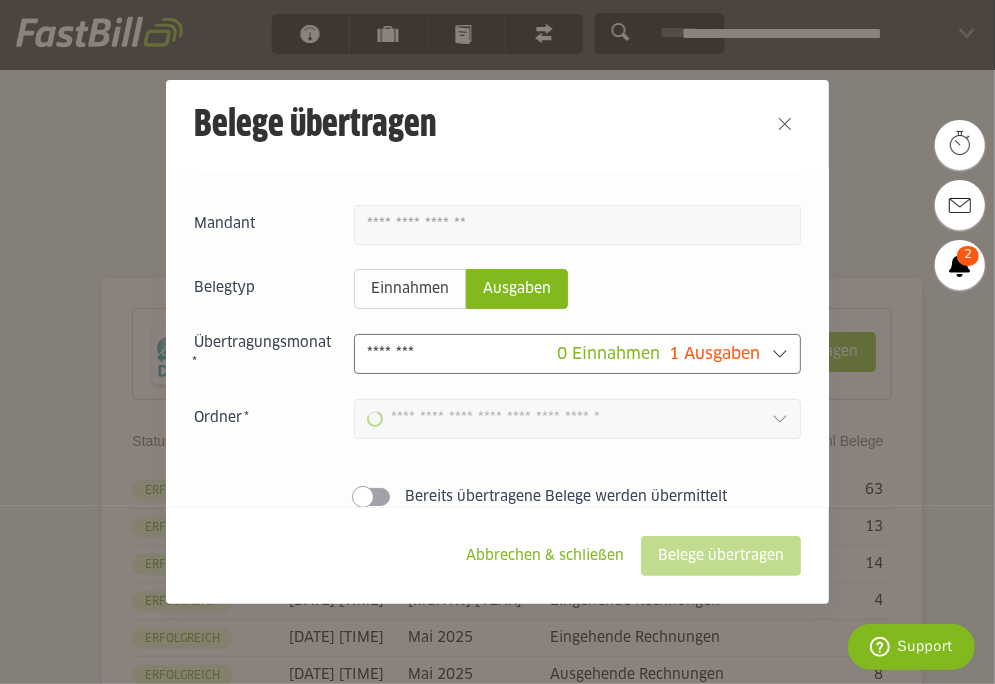 type on "**********" 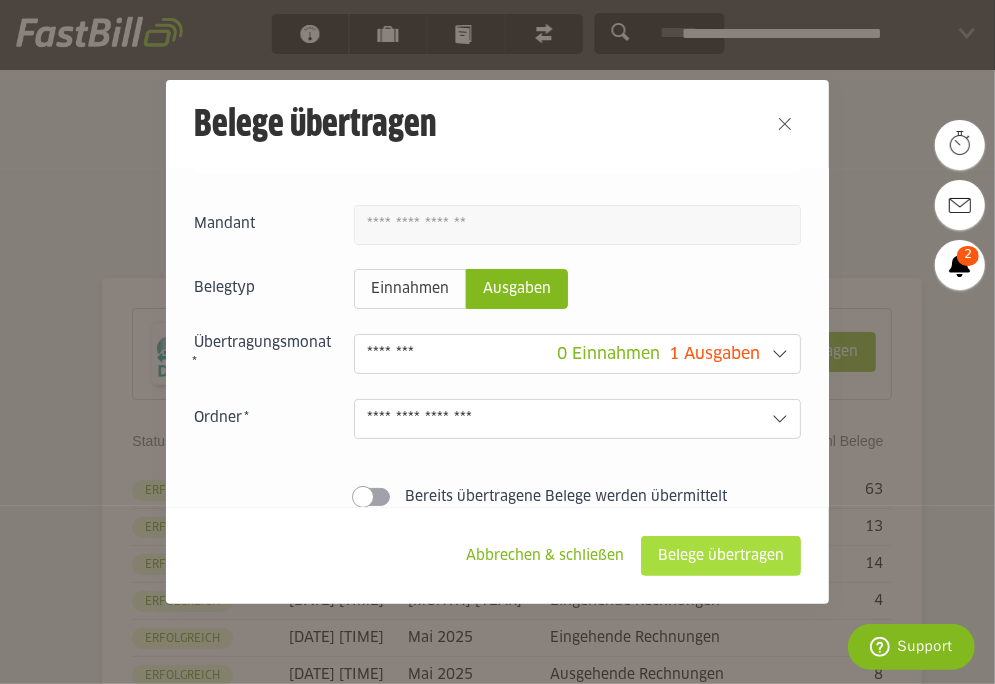 click on "Belege übertragen" at bounding box center [721, 556] 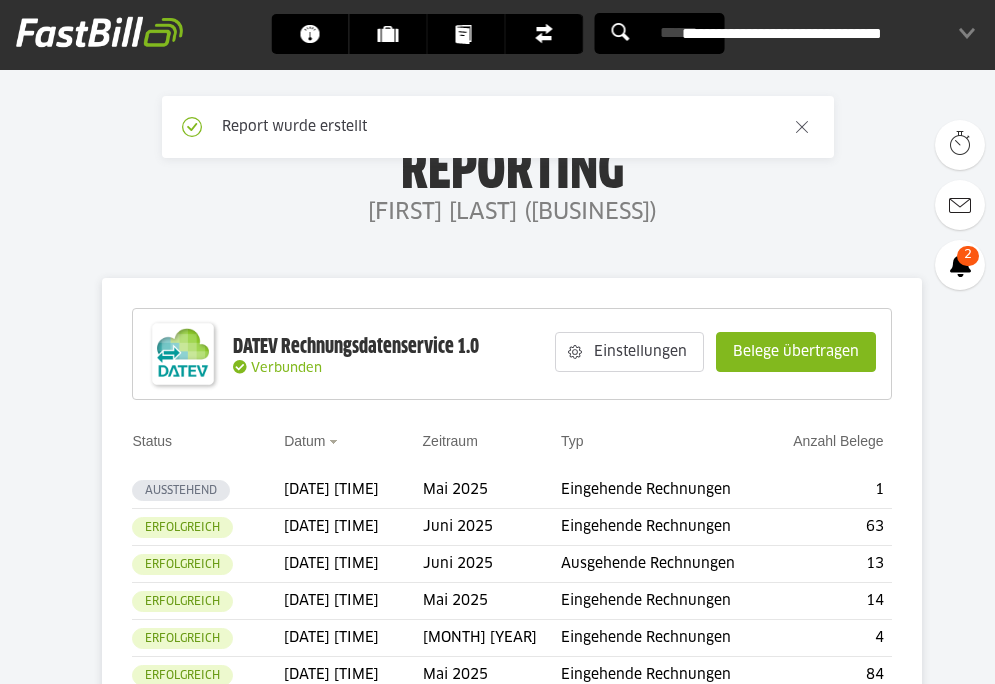 scroll, scrollTop: 0, scrollLeft: 0, axis: both 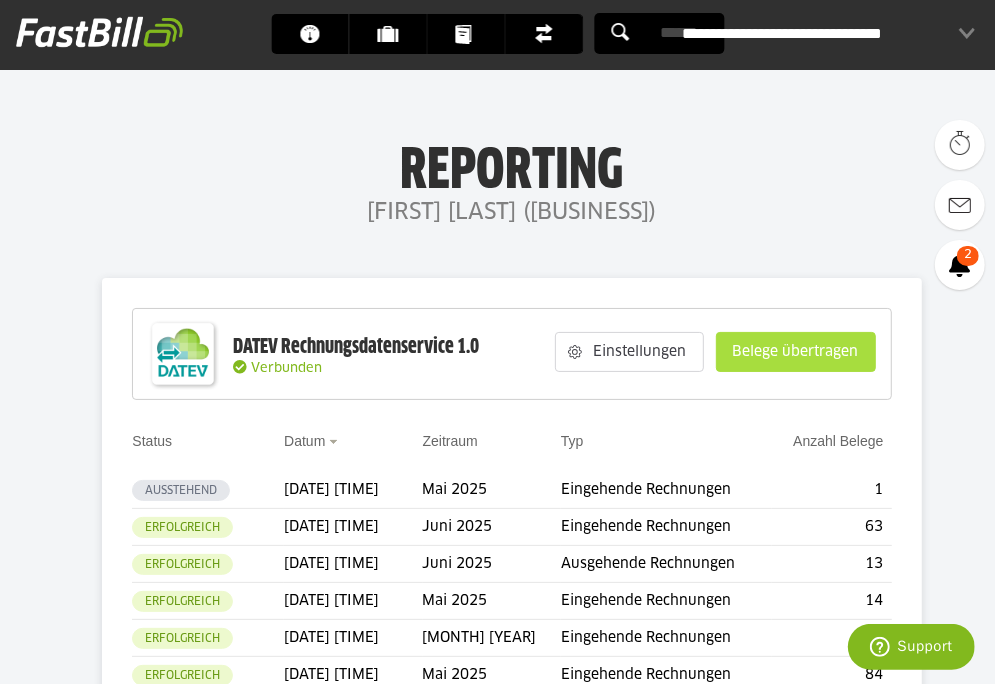 click on "Belege übertragen" at bounding box center (796, 352) 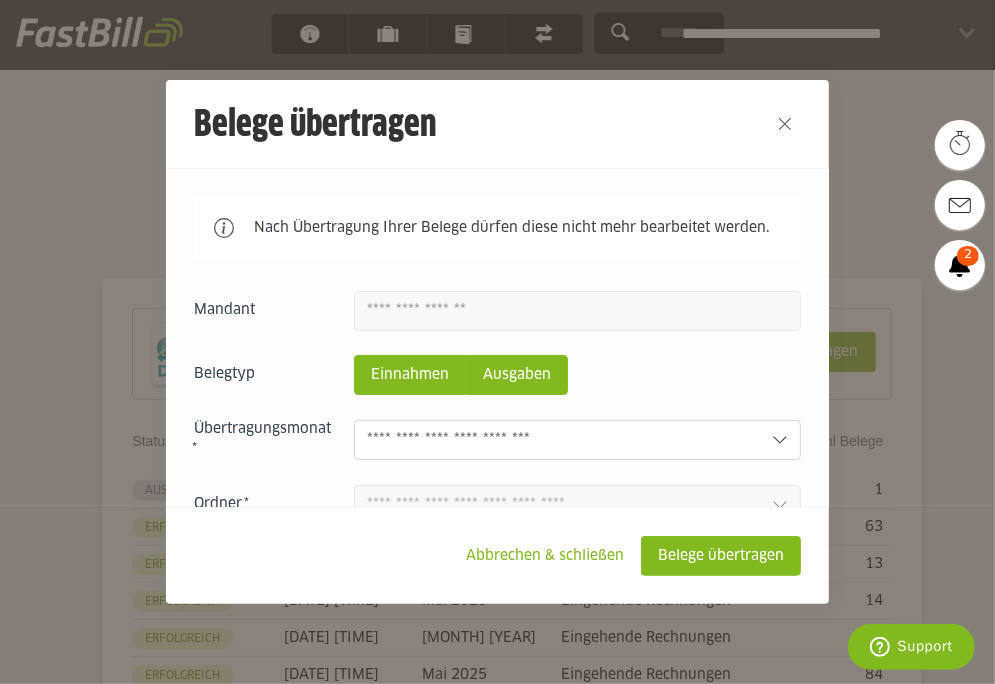 click on "Ausgaben" 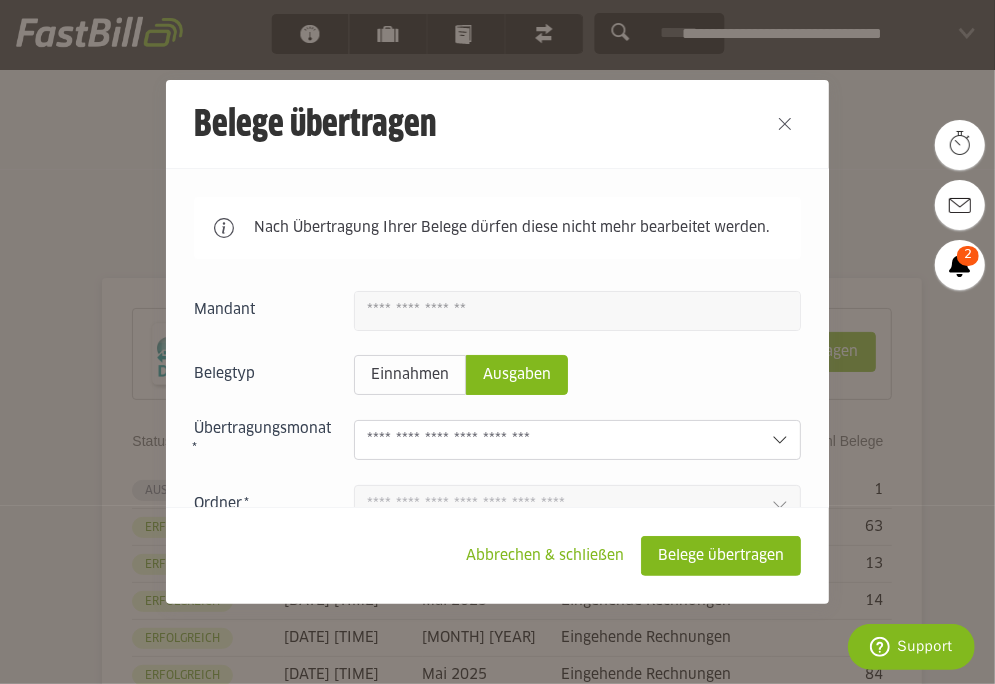 click 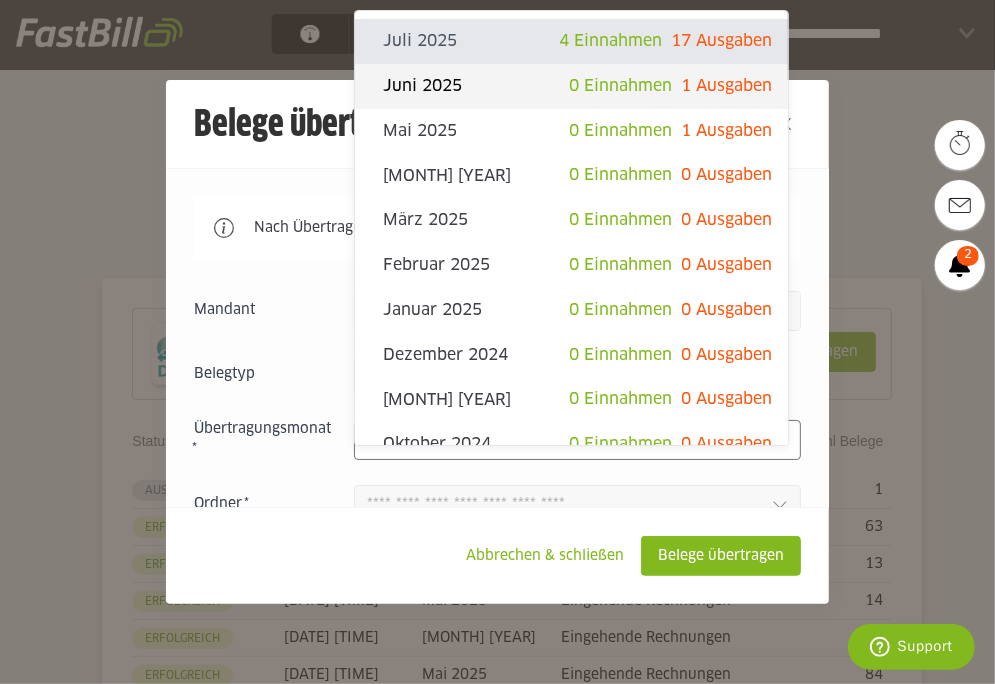 click on "1 Ausgaben" 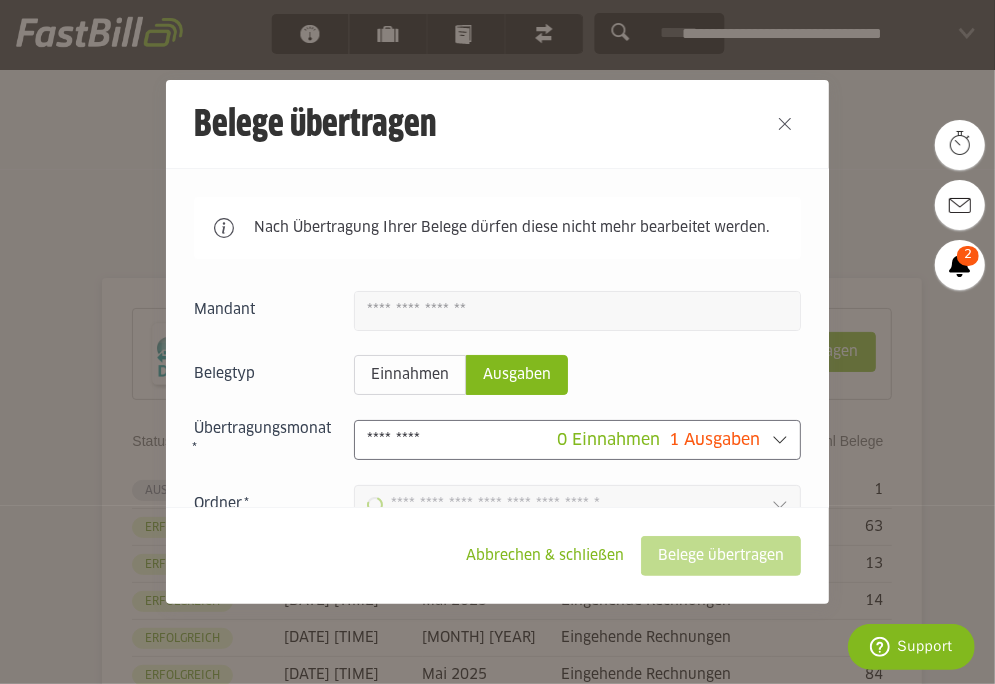 type on "**********" 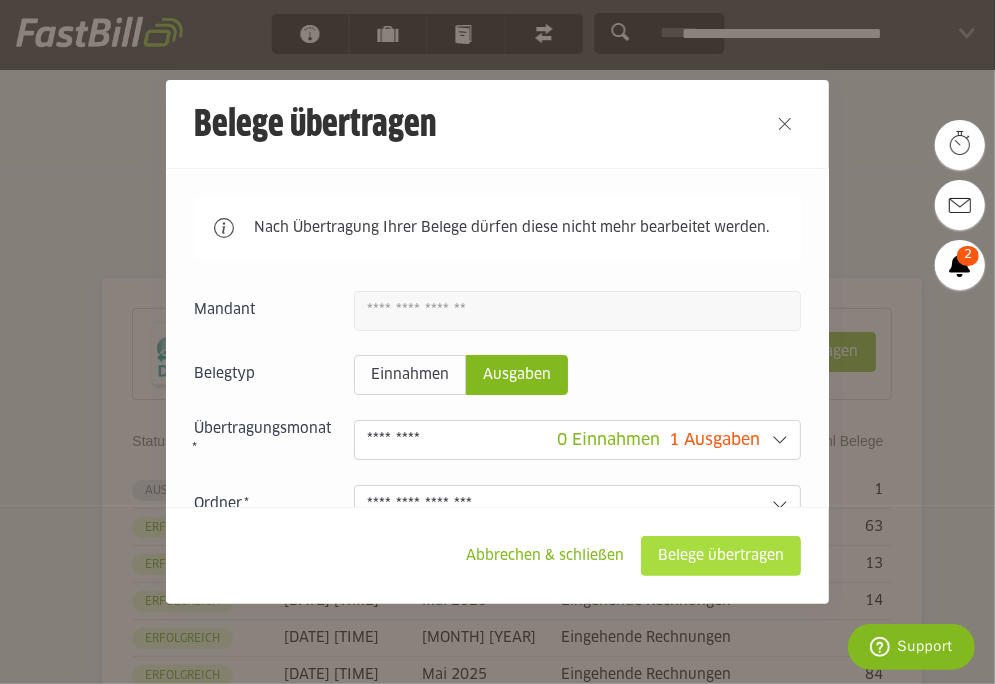 click on "Belege übertragen" at bounding box center (721, 556) 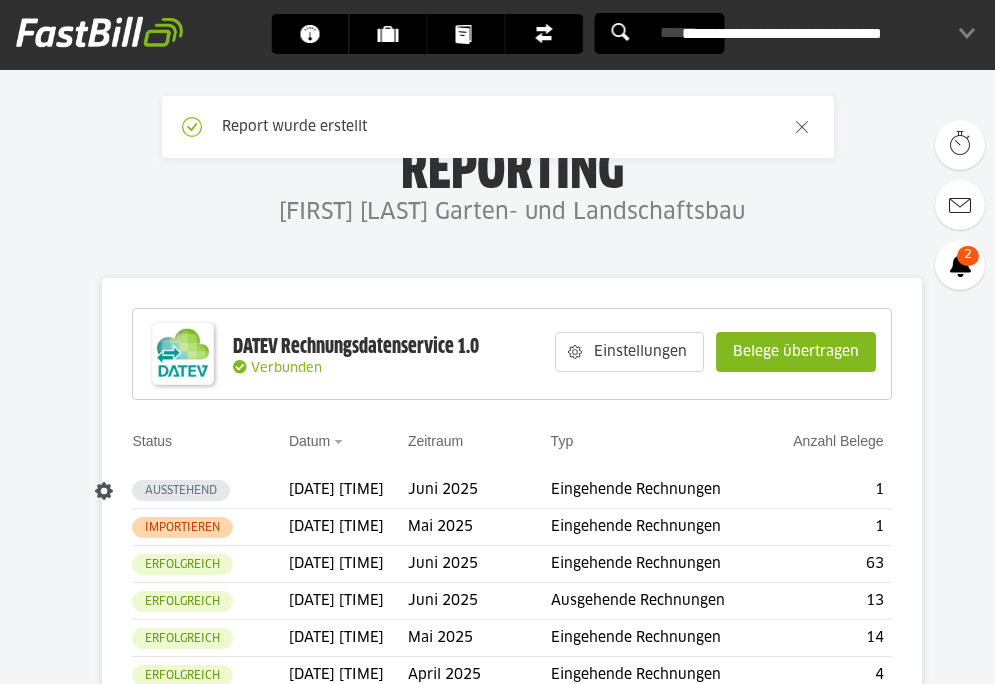 scroll, scrollTop: 0, scrollLeft: 0, axis: both 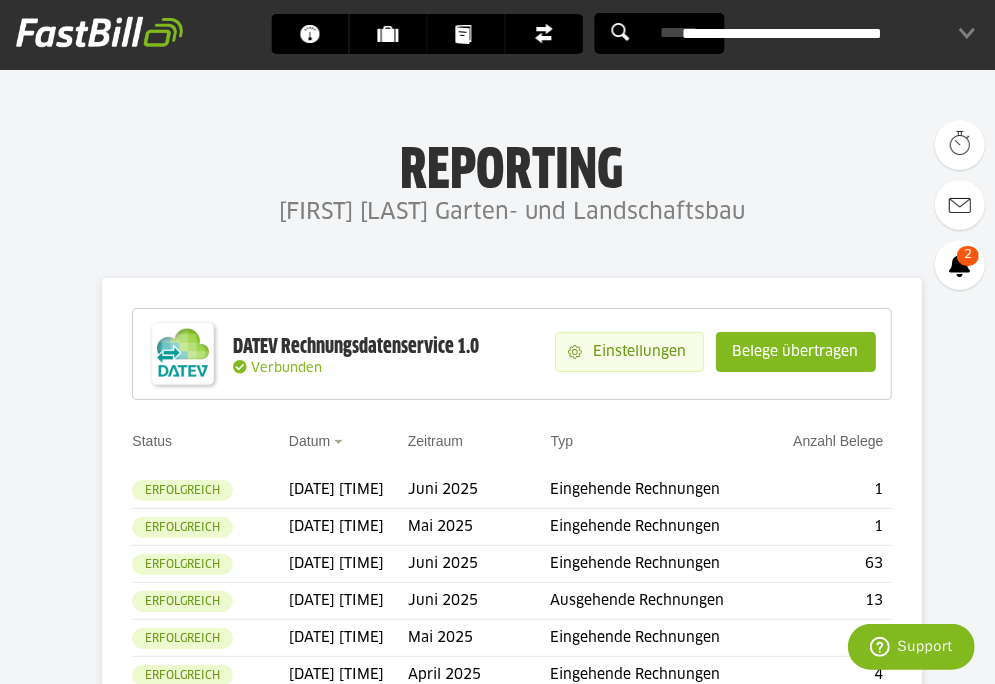 click on "Einstellungen" at bounding box center [642, 352] 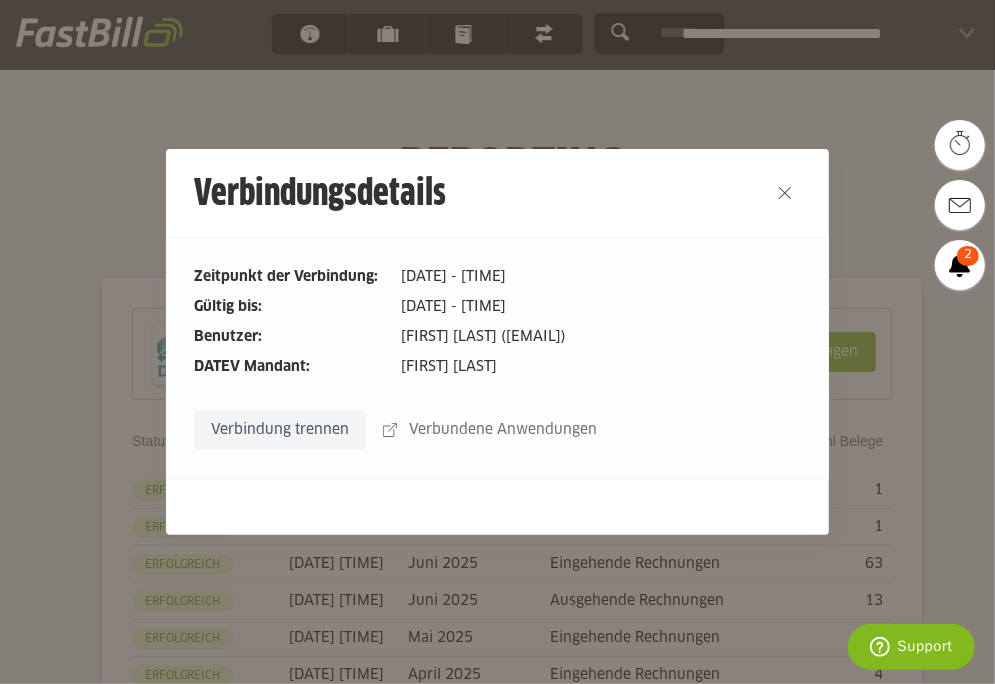 click on "Verbindung trennen" at bounding box center (280, 430) 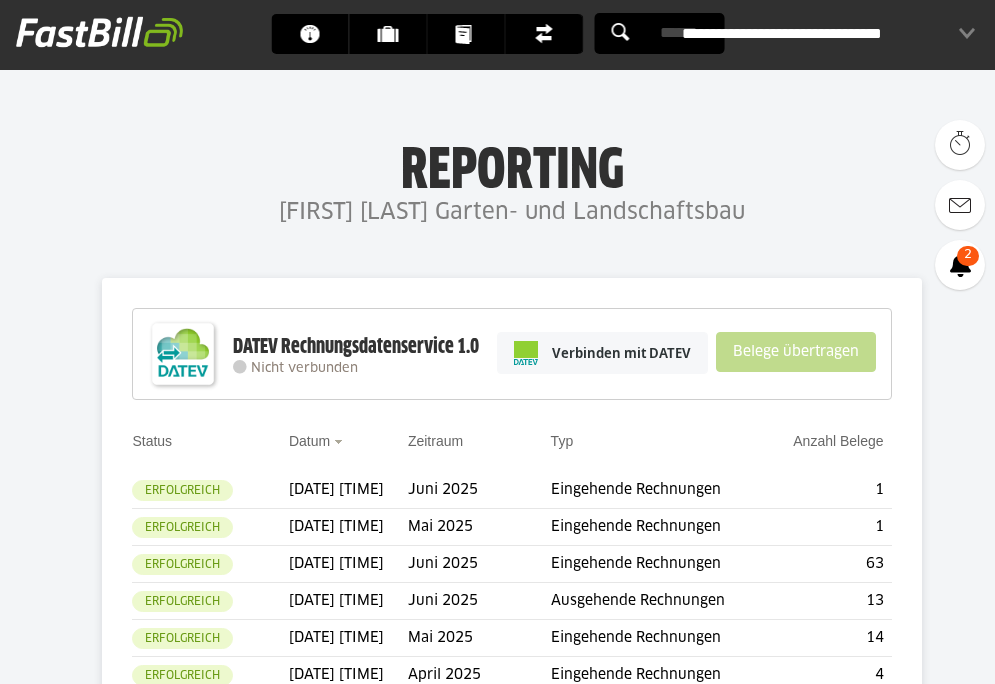 scroll, scrollTop: 0, scrollLeft: 0, axis: both 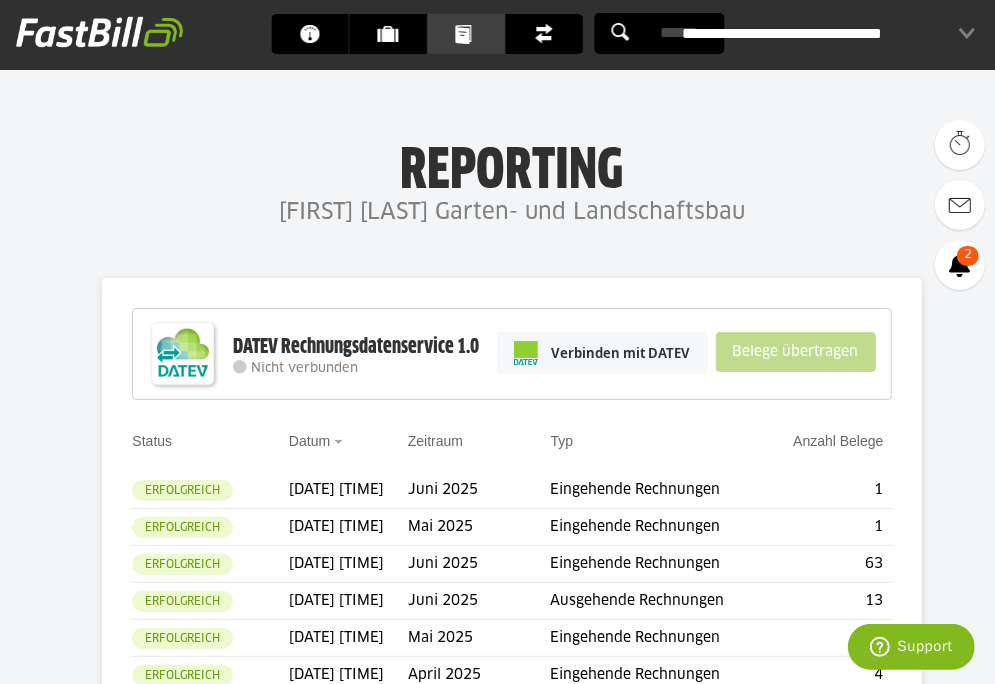 click on "Dokumente" at bounding box center (471, 34) 